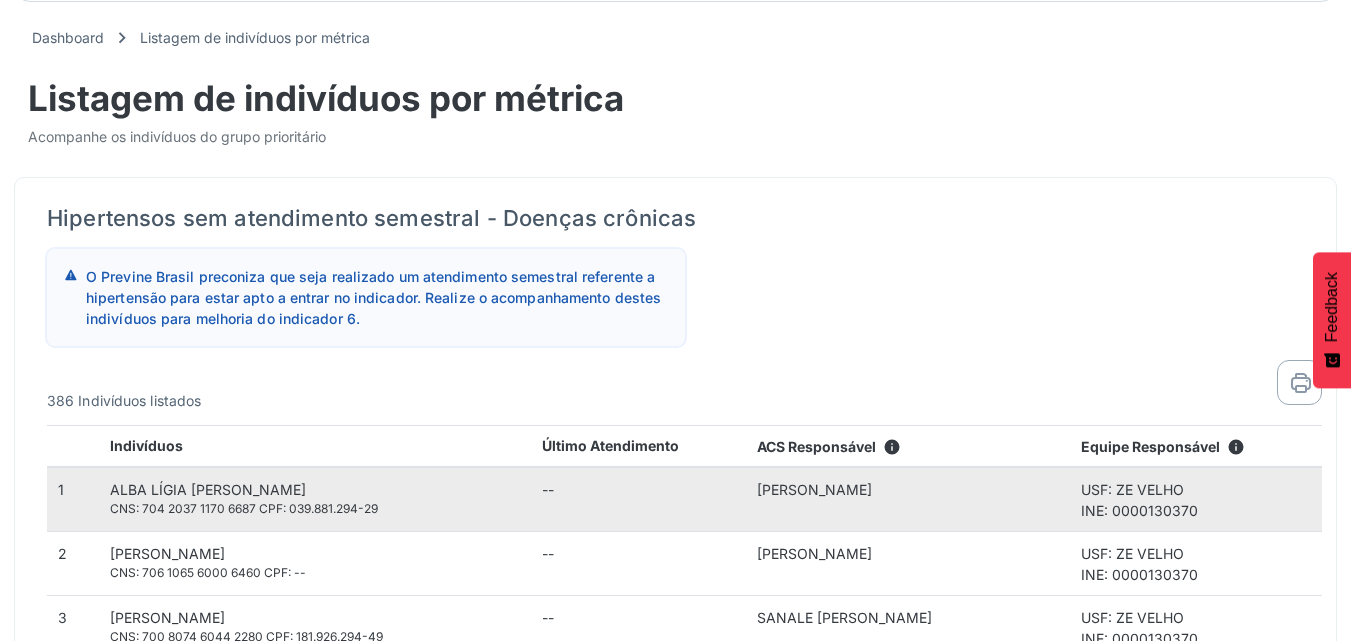 scroll, scrollTop: 0, scrollLeft: 0, axis: both 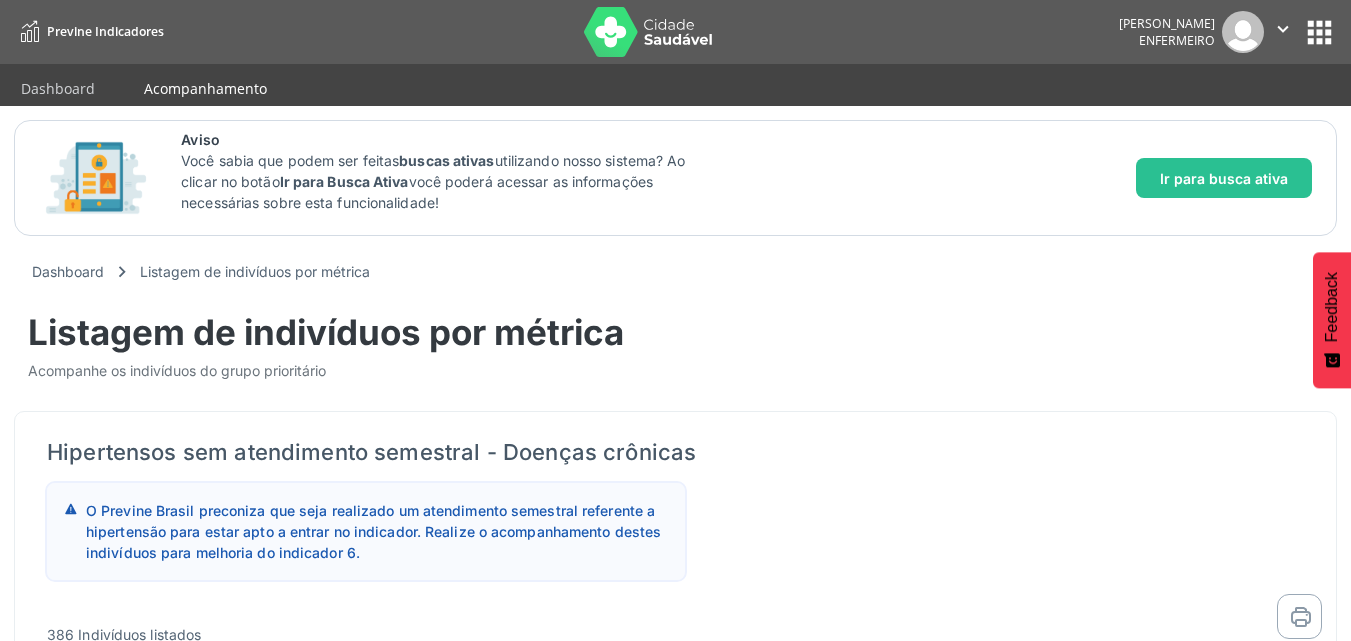 click on "Acompanhamento" at bounding box center (205, 88) 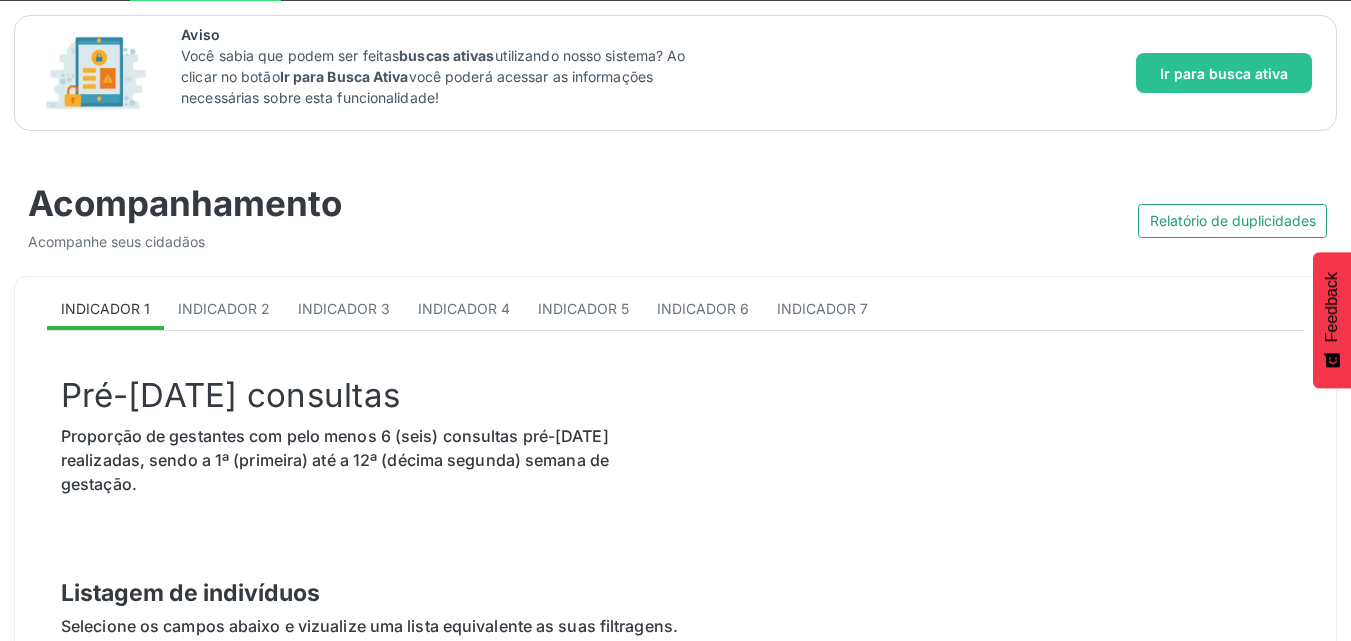 scroll, scrollTop: 100, scrollLeft: 0, axis: vertical 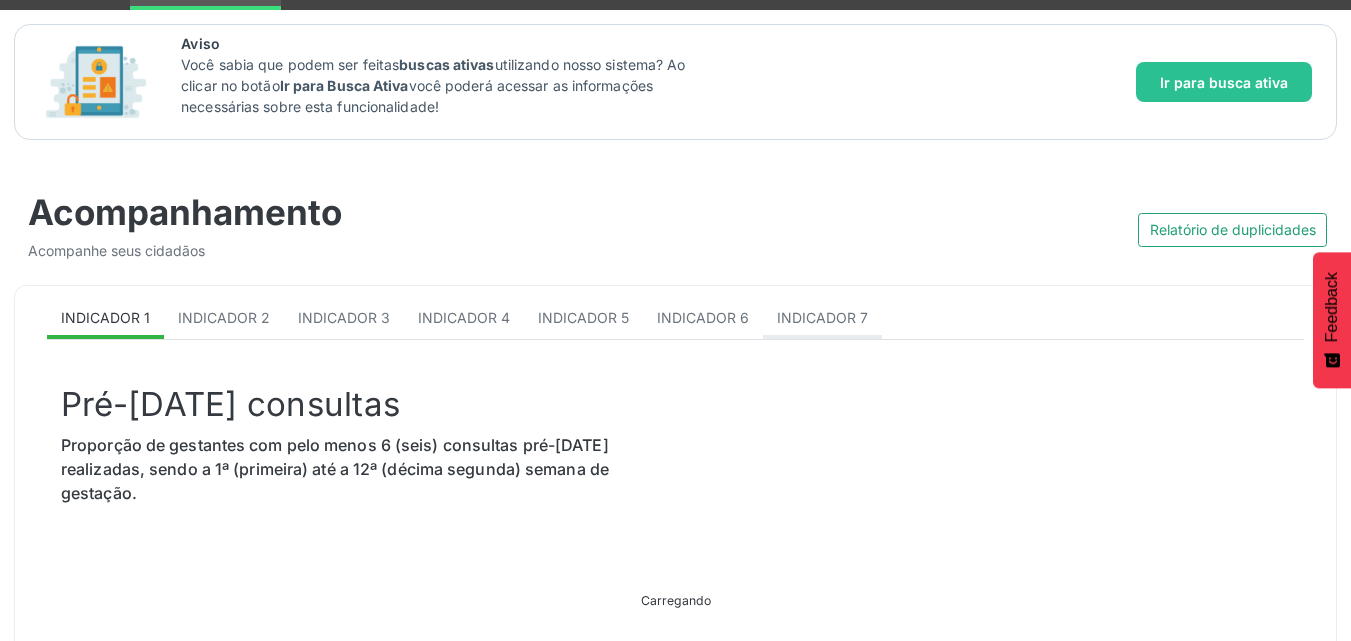 click on "Indicador 7" at bounding box center (822, 317) 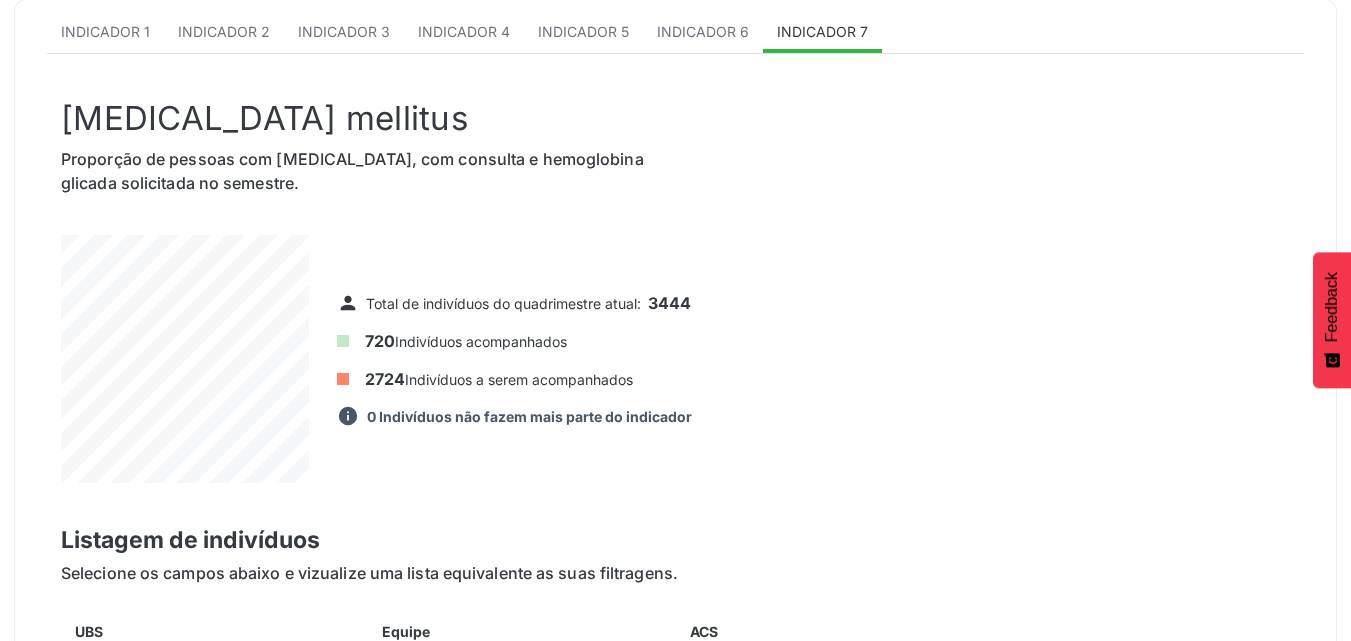 scroll, scrollTop: 300, scrollLeft: 0, axis: vertical 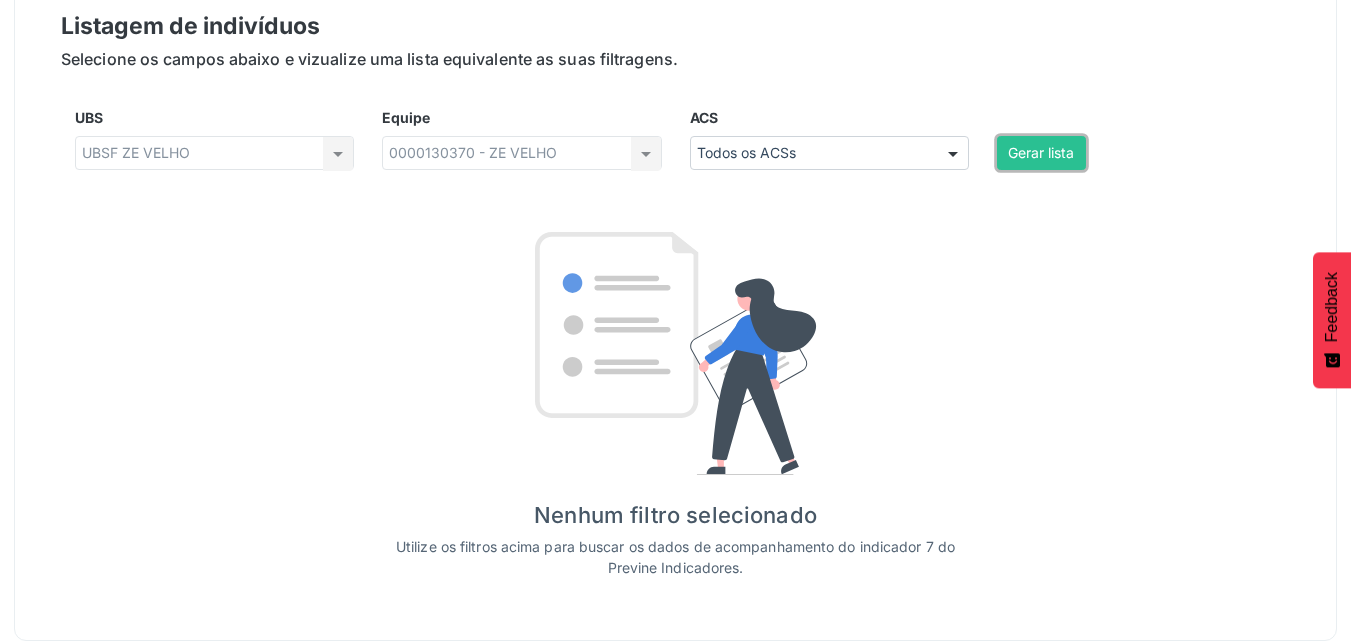 click on "Gerar lista" at bounding box center (1041, 153) 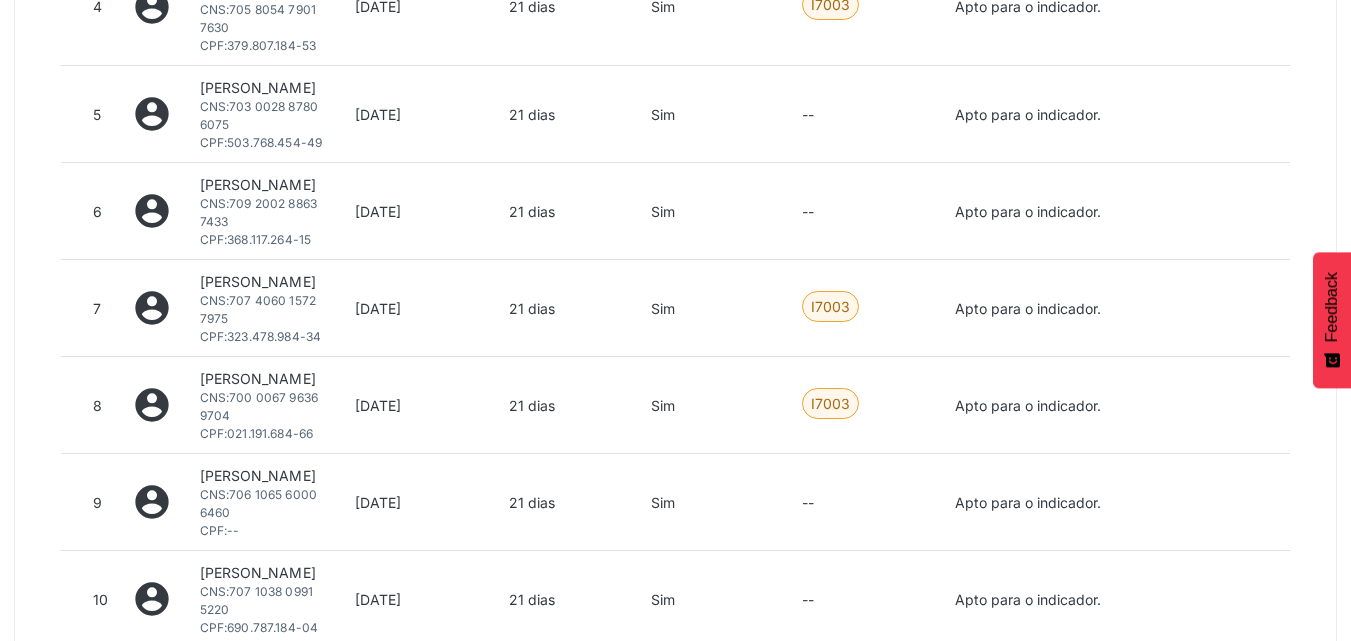 scroll, scrollTop: 1600, scrollLeft: 0, axis: vertical 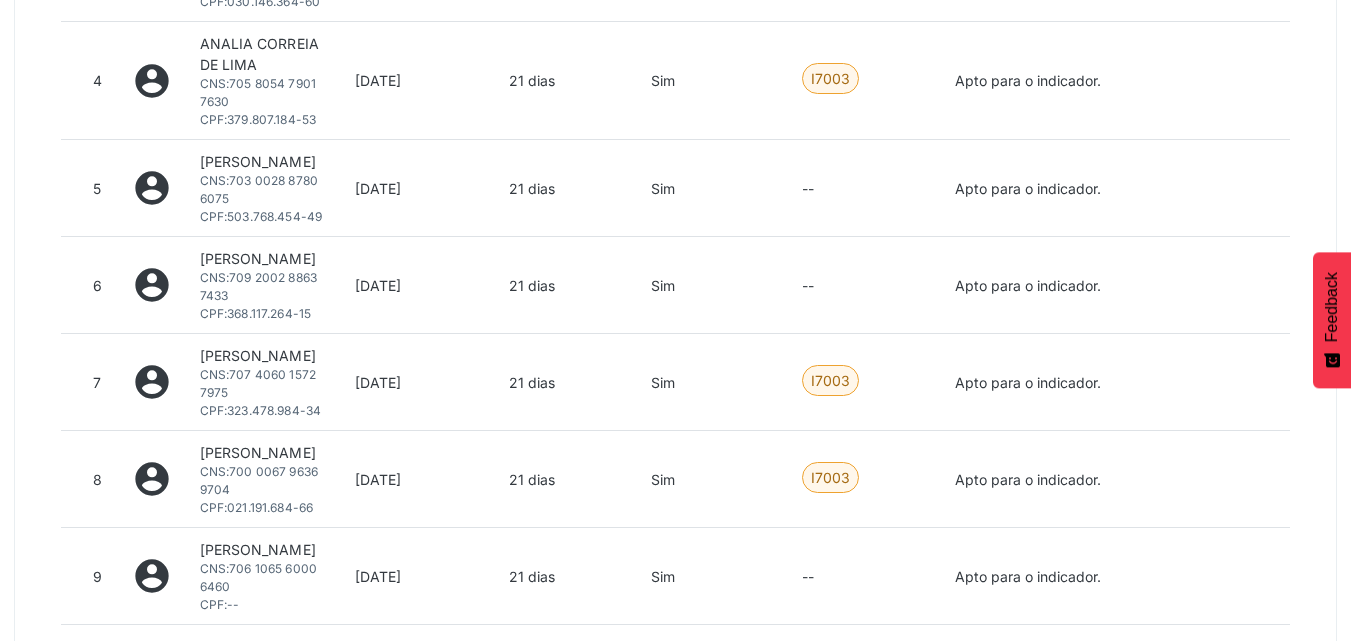 drag, startPoint x: 959, startPoint y: 139, endPoint x: 1293, endPoint y: 137, distance: 334.00598 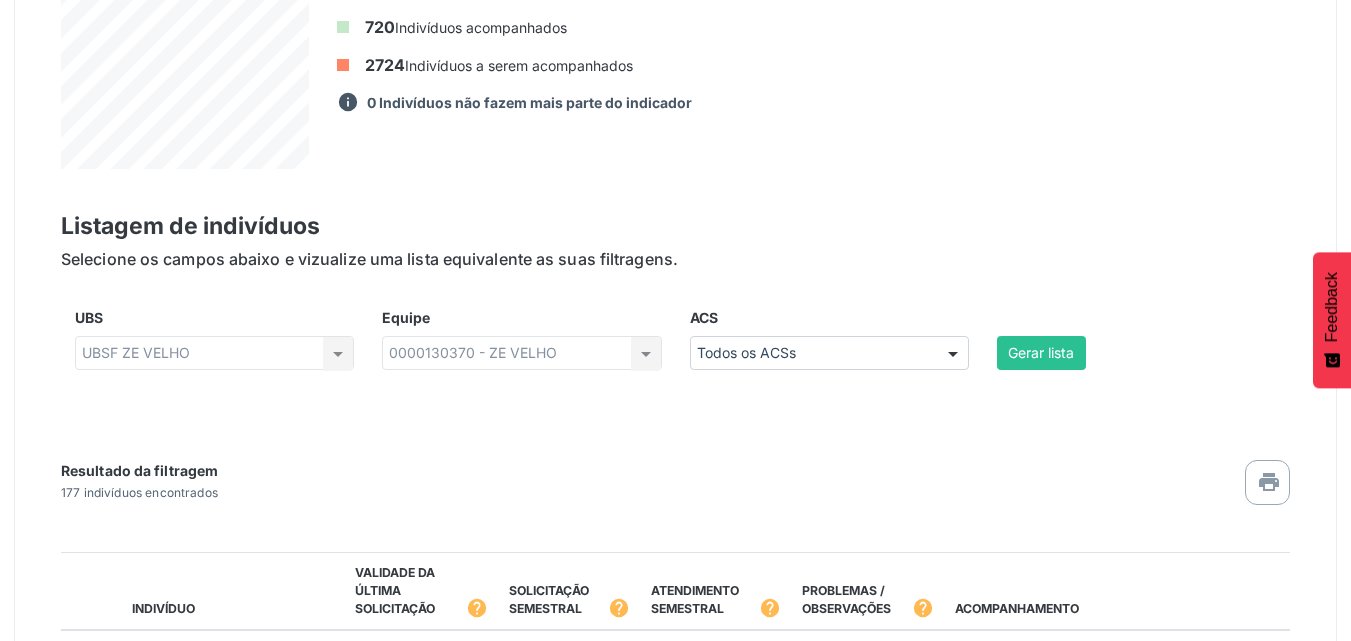 scroll, scrollTop: 0, scrollLeft: 0, axis: both 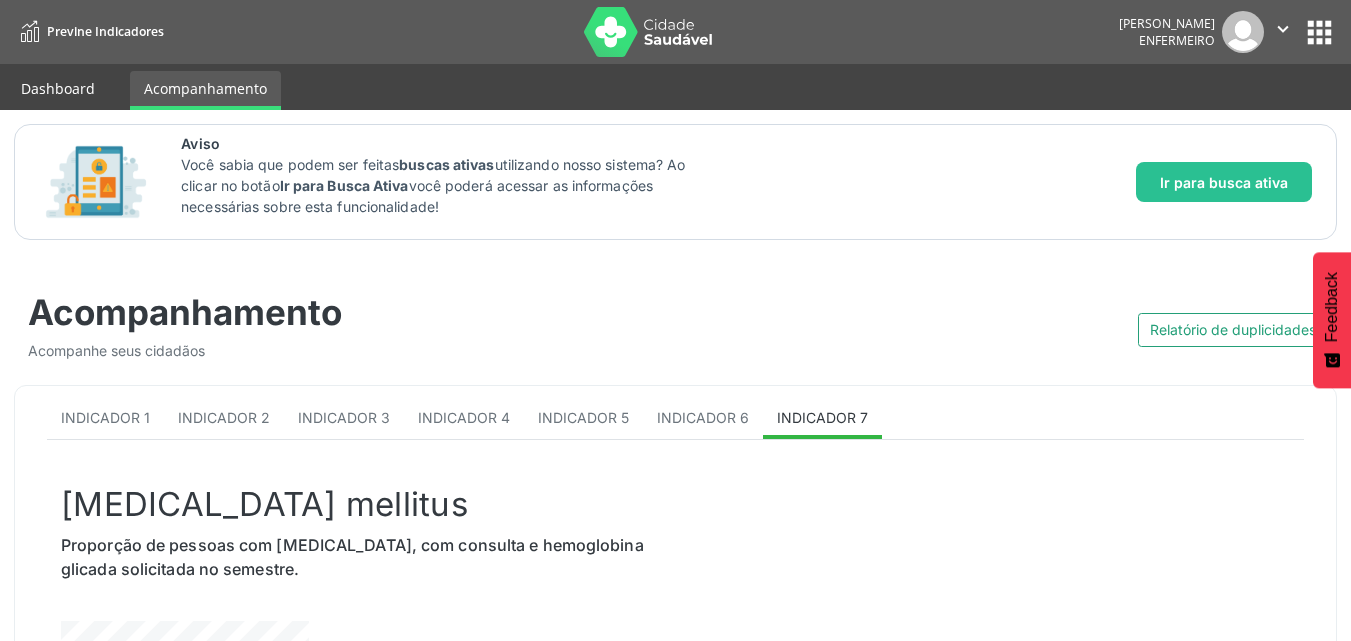 click on "Dashboard" at bounding box center (58, 88) 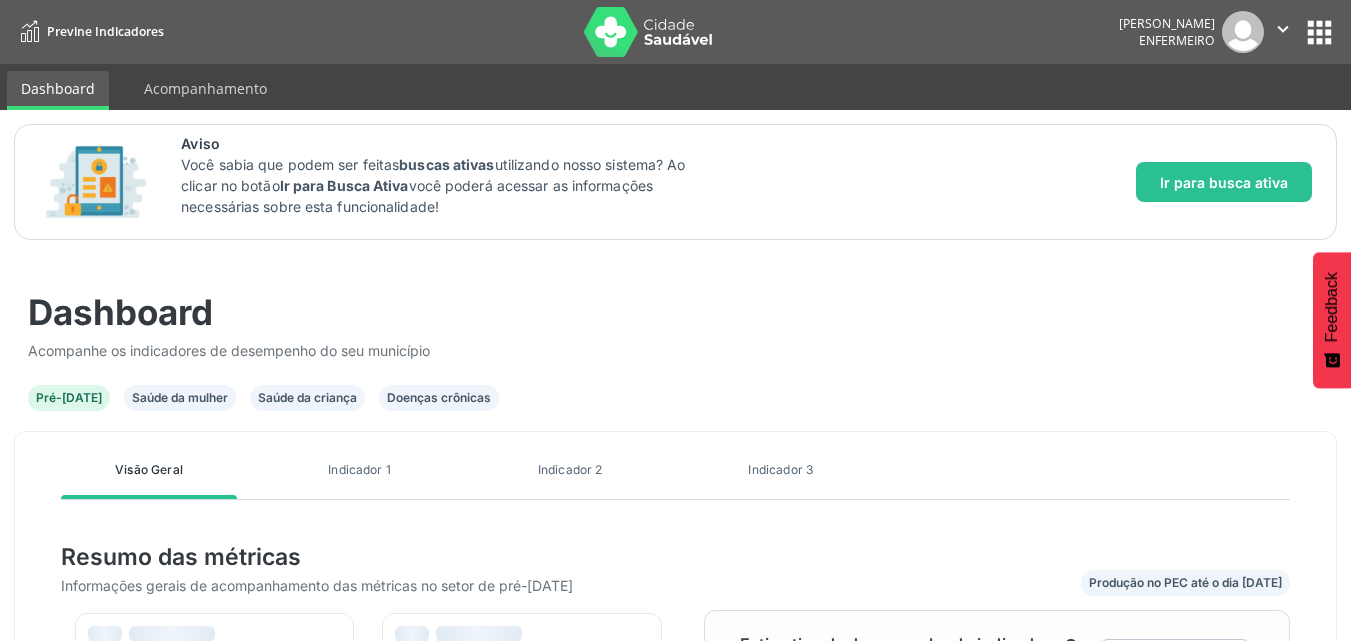 scroll, scrollTop: 999638, scrollLeft: 999415, axis: both 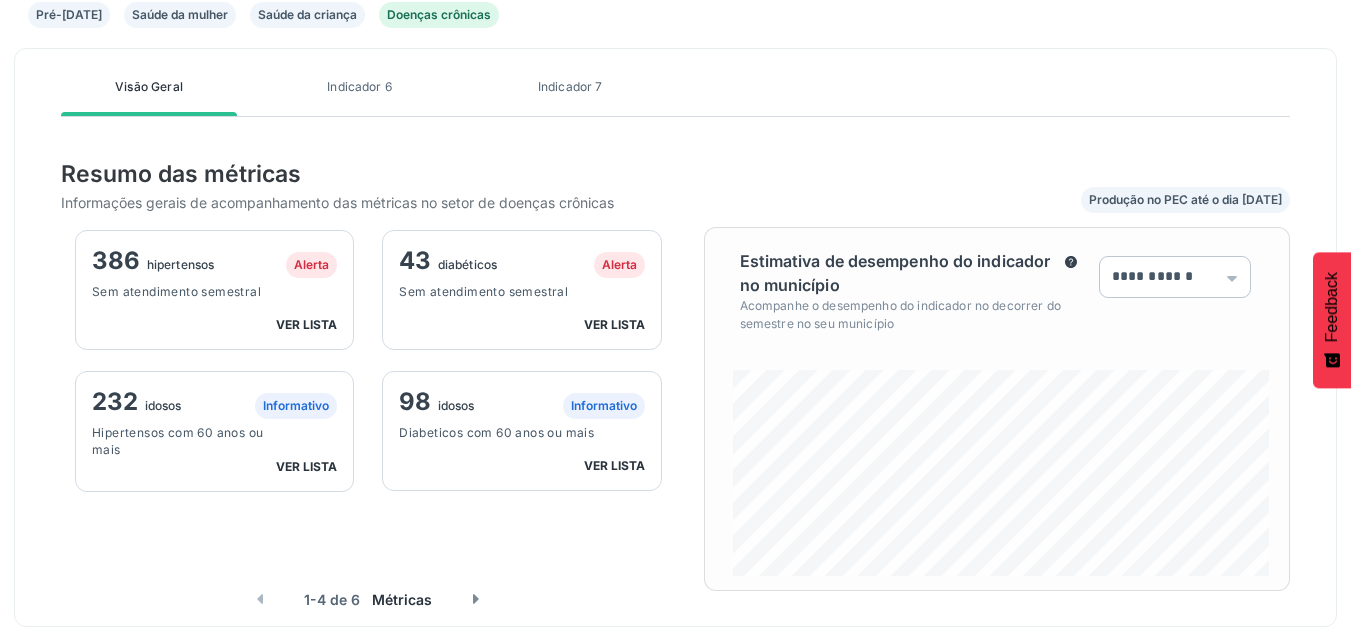 click on "Sem atendimento semestral" at bounding box center (497, 291) 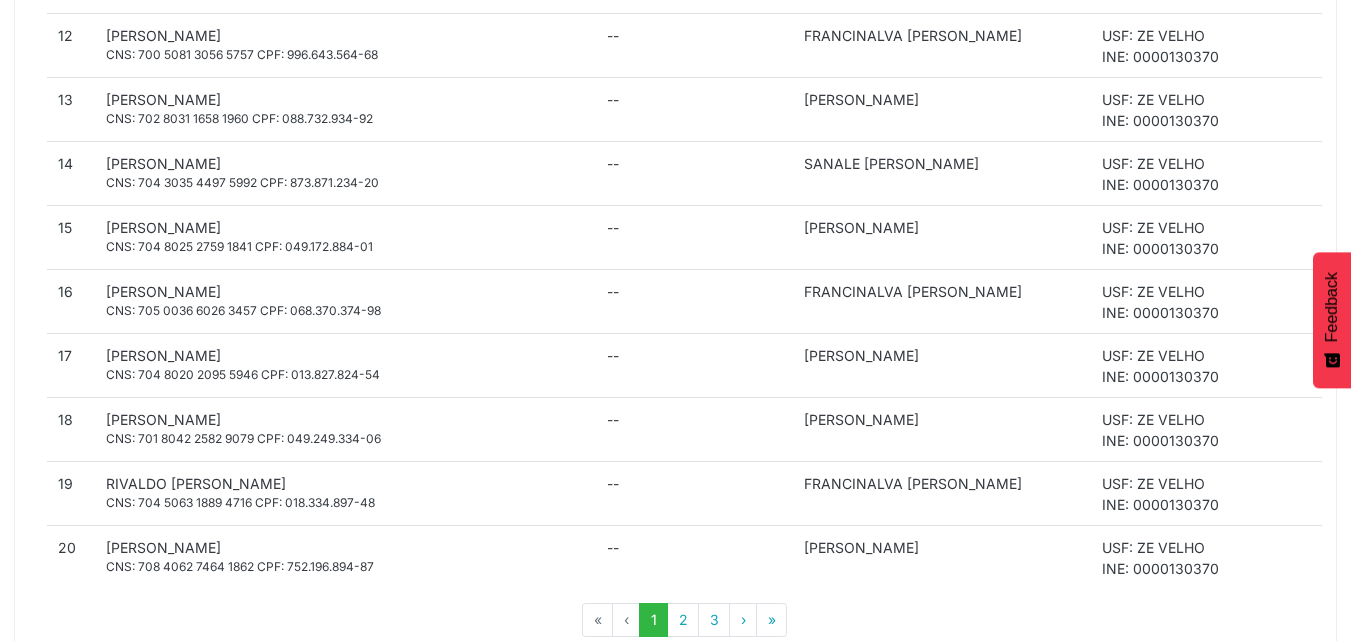 scroll, scrollTop: 1435, scrollLeft: 0, axis: vertical 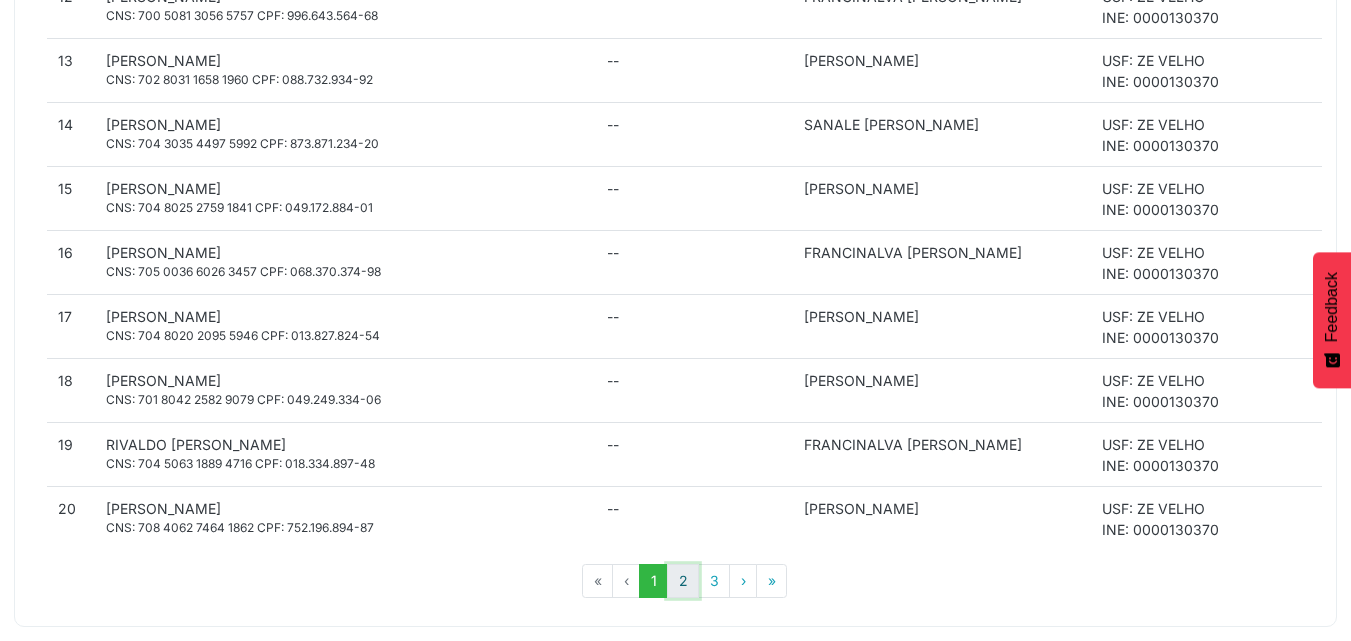 click on "2" at bounding box center (683, 581) 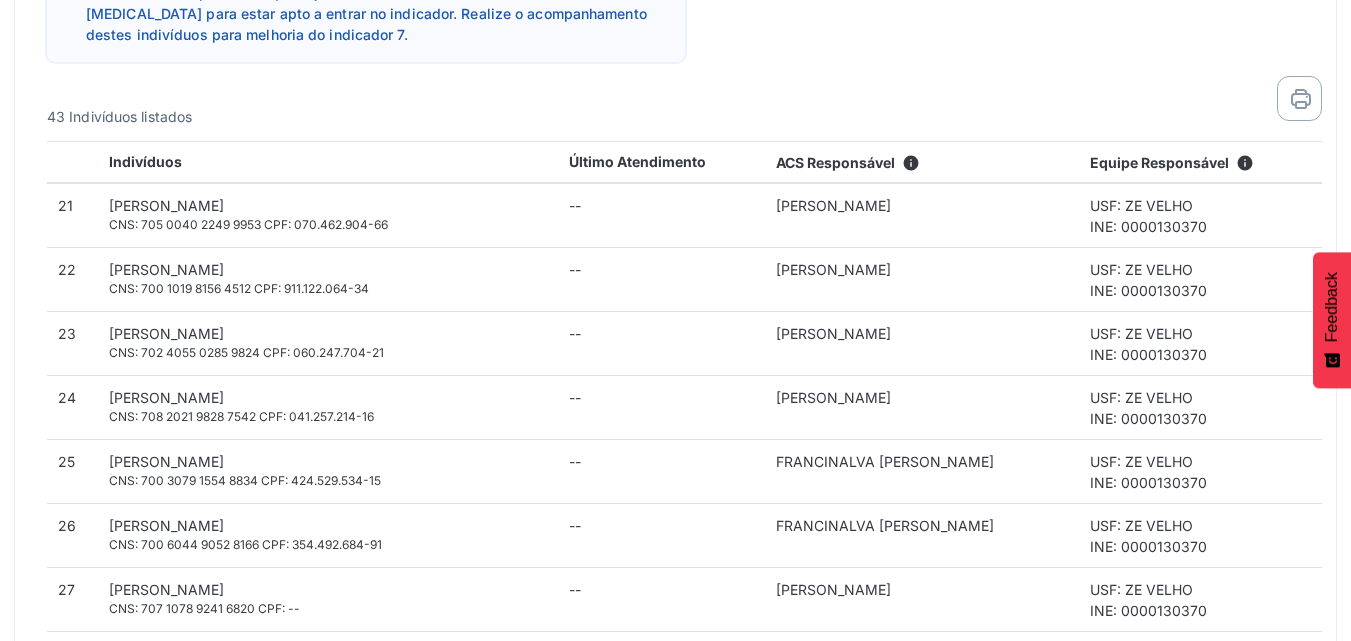 scroll, scrollTop: 535, scrollLeft: 0, axis: vertical 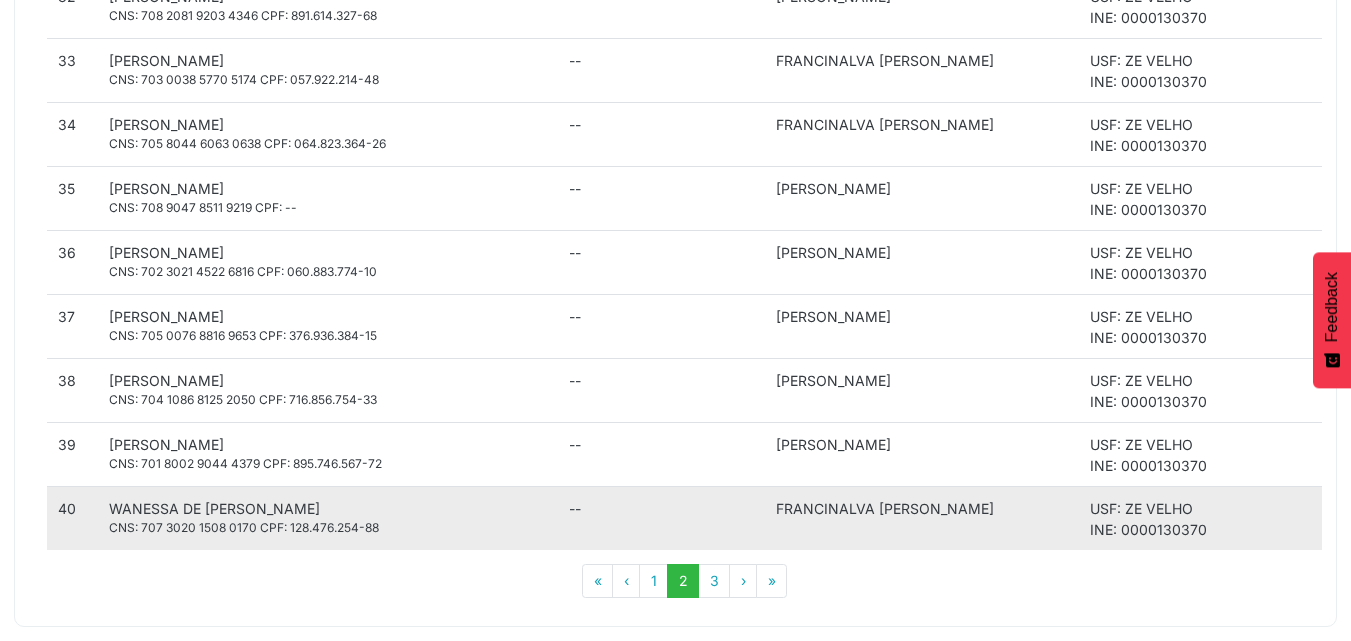 drag, startPoint x: 50, startPoint y: 184, endPoint x: 662, endPoint y: 536, distance: 706.0085 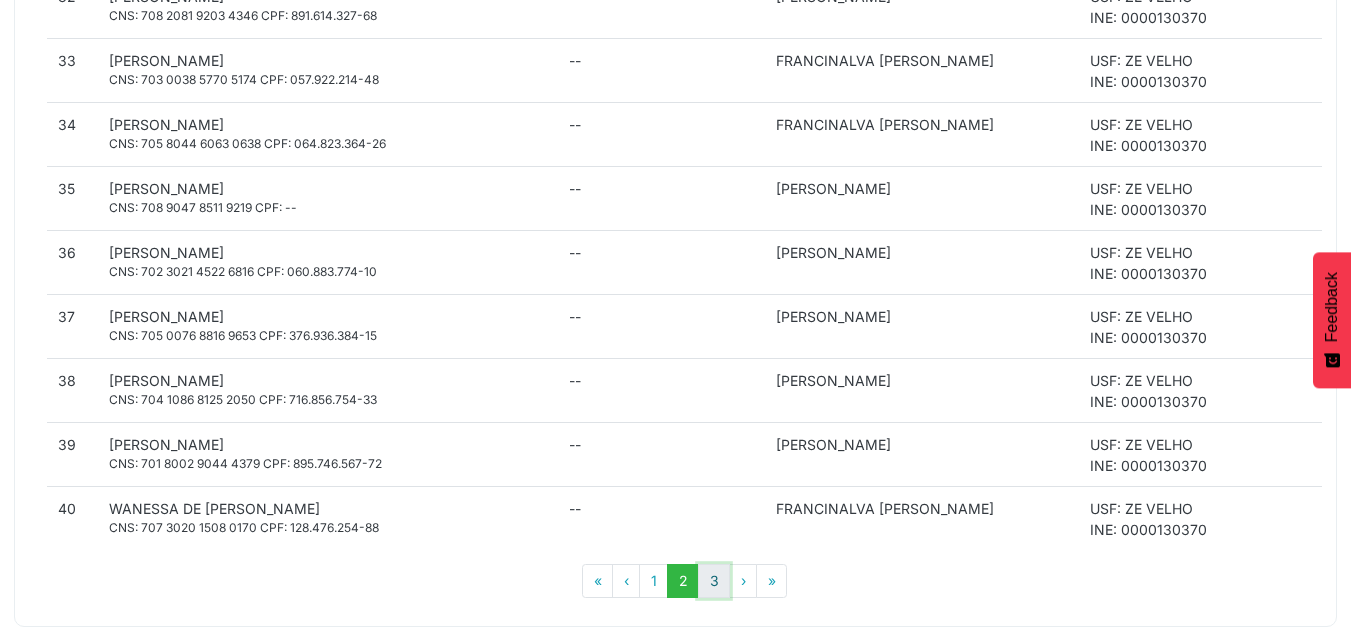 click on "3" at bounding box center [714, 581] 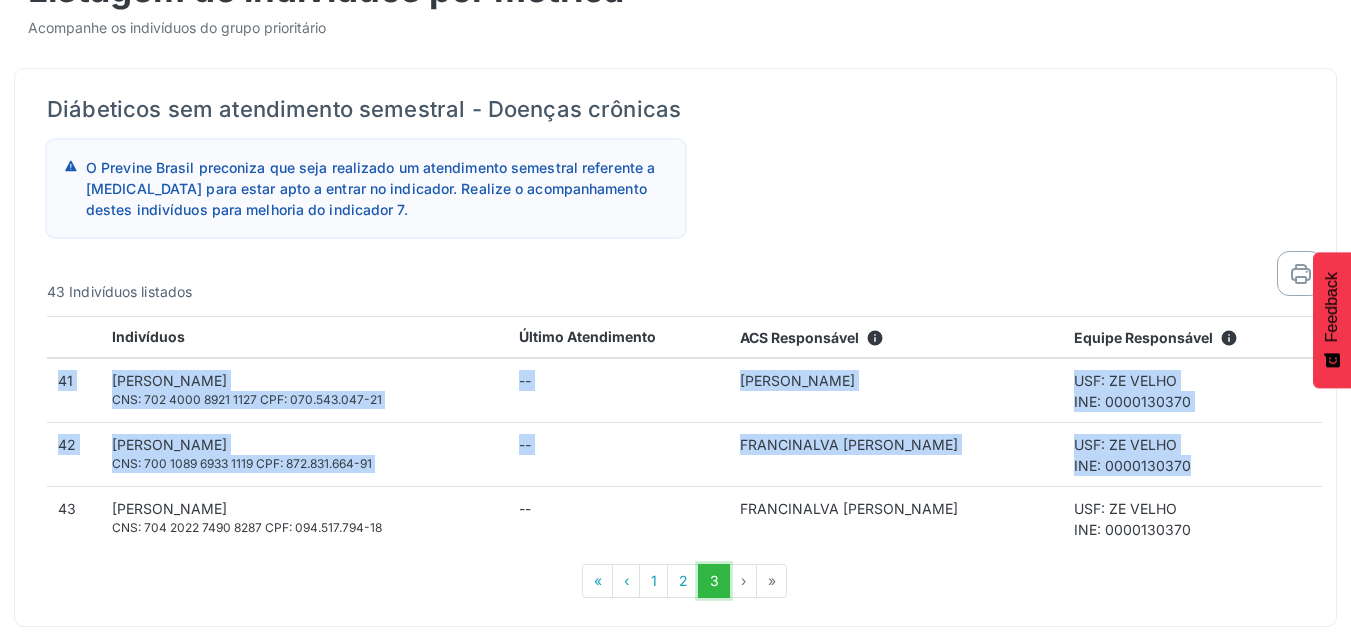 scroll, scrollTop: 347, scrollLeft: 0, axis: vertical 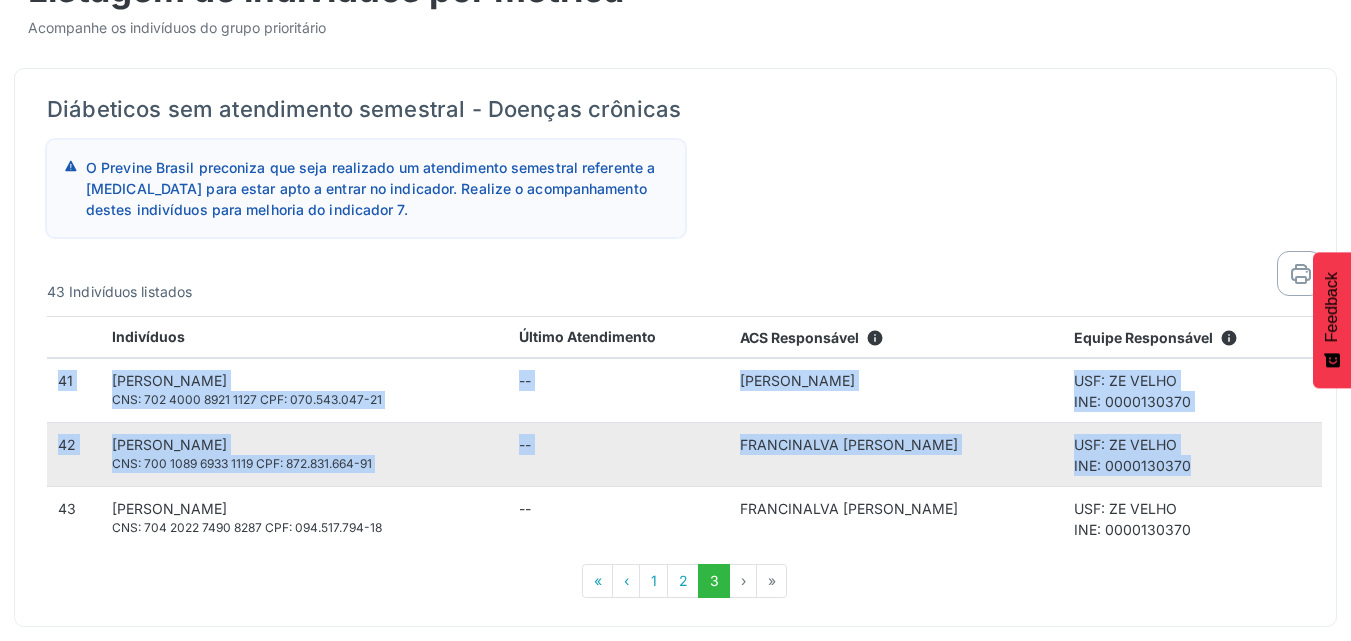 copy on "21
[PERSON_NAME]
CNS: 705 0040 2249 9953
CPF: 070.462.904-66
--
[PERSON_NAME]
USF: ZE VELHO
INE: 0000130370
22
[PERSON_NAME]
CNS: 700 1019 8156 4512
CPF: 911.122.064-34
--
[PERSON_NAME]
USF: ZE VELHO
INE: 0000130370" 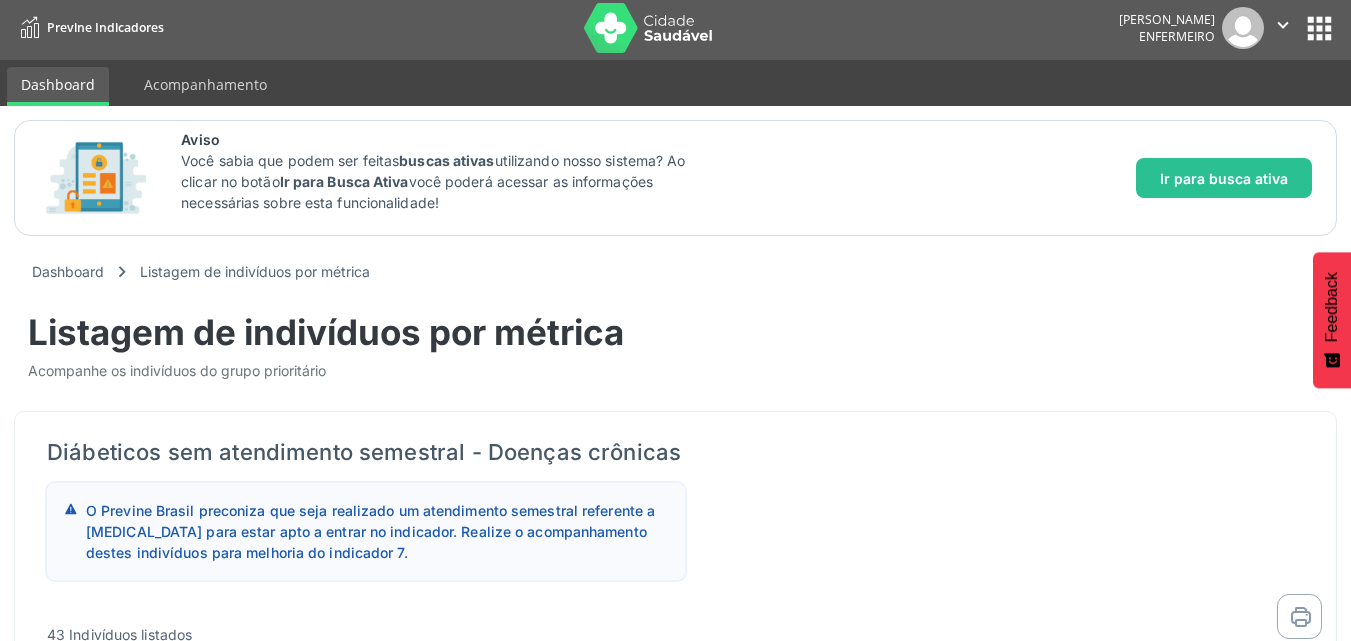 scroll, scrollTop: 0, scrollLeft: 0, axis: both 